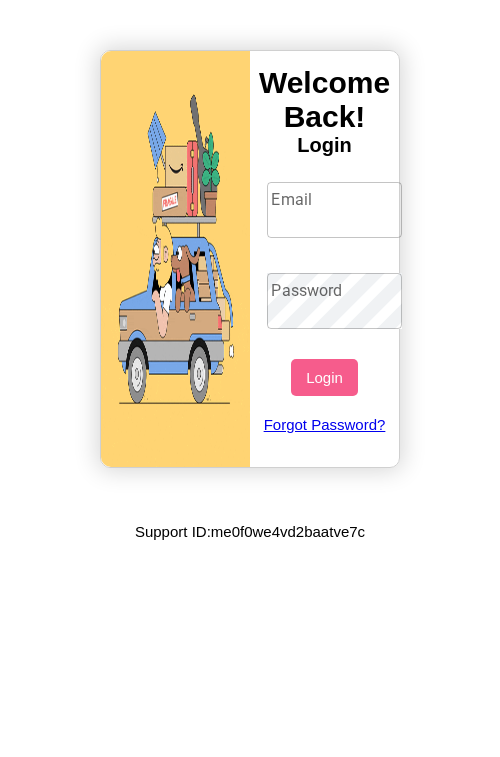 scroll, scrollTop: 0, scrollLeft: 0, axis: both 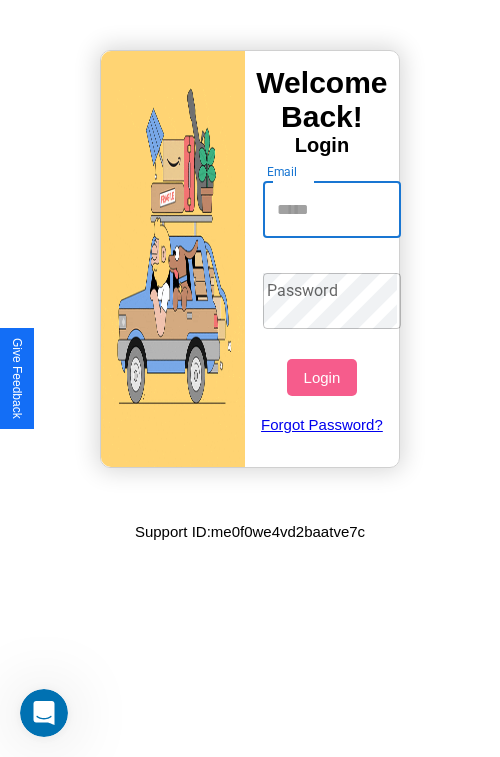 click on "Email" at bounding box center [332, 210] 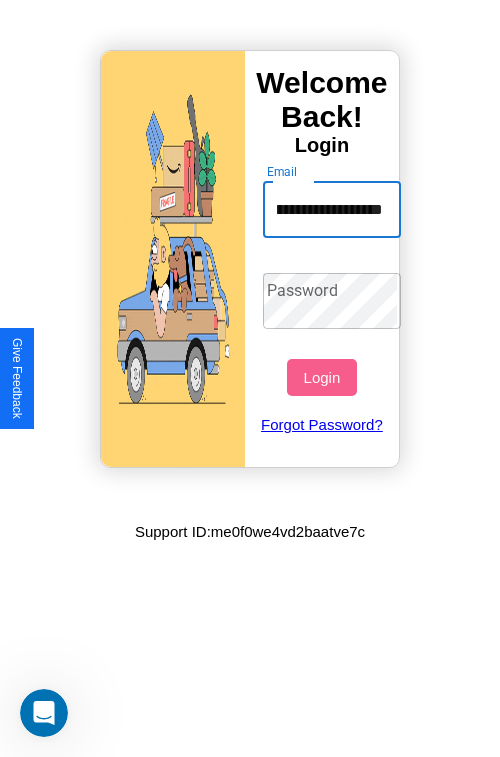 scroll, scrollTop: 0, scrollLeft: 87, axis: horizontal 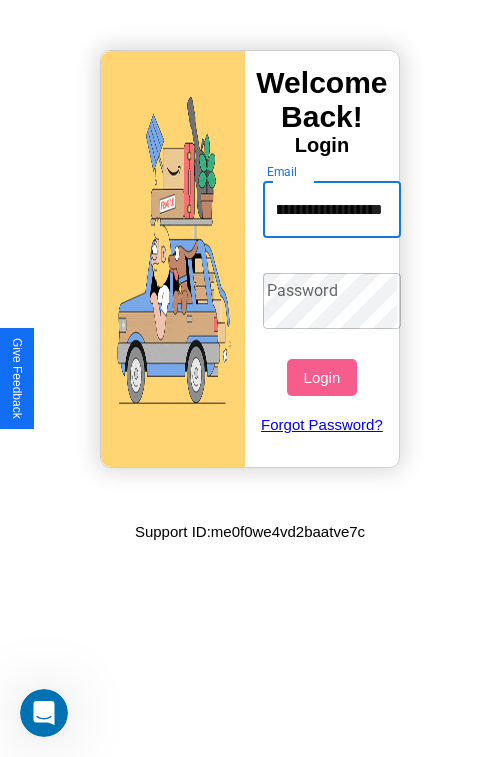 type on "**********" 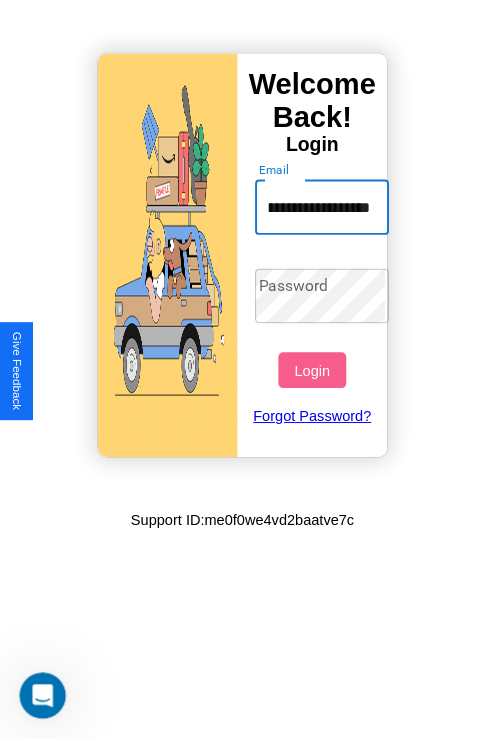 scroll, scrollTop: 0, scrollLeft: 0, axis: both 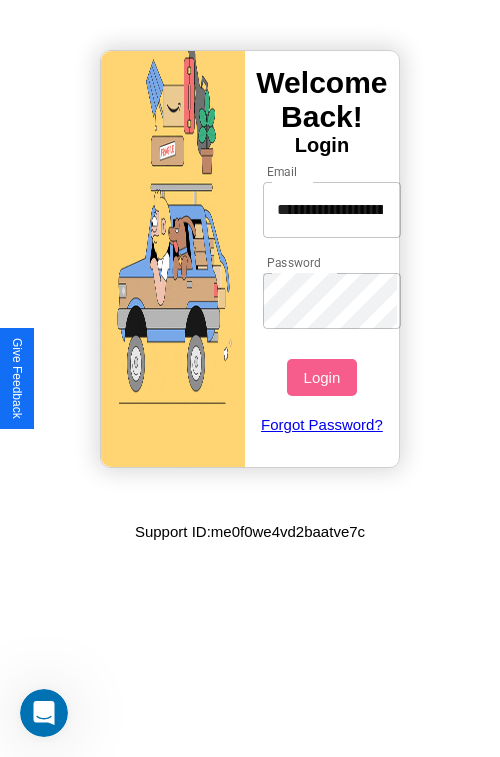 click on "Login" at bounding box center [321, 377] 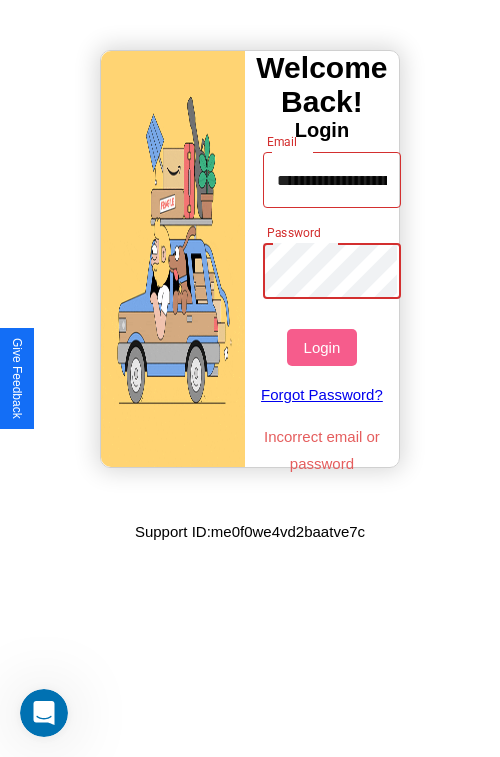 click on "Login" at bounding box center (321, 347) 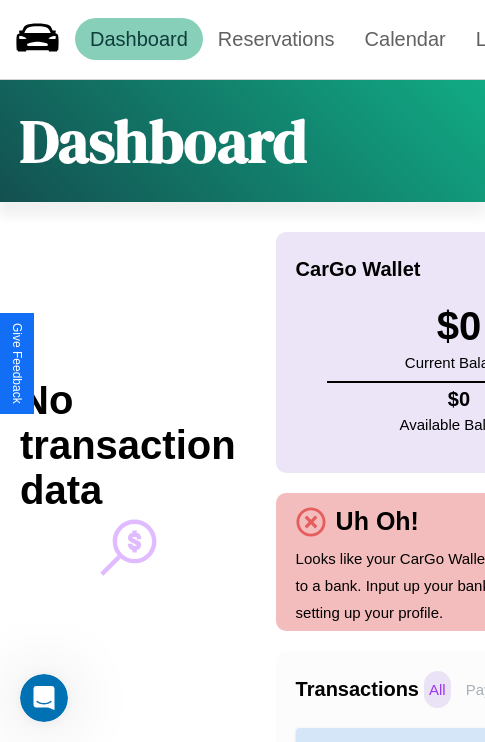 scroll, scrollTop: 0, scrollLeft: 0, axis: both 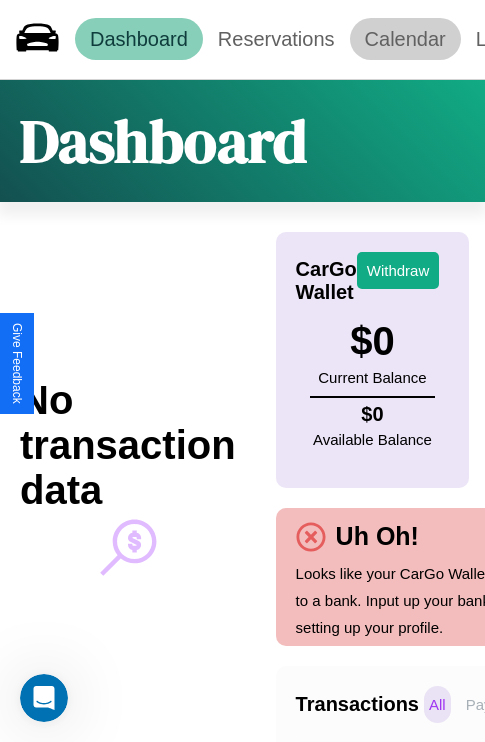 click on "Calendar" at bounding box center [405, 39] 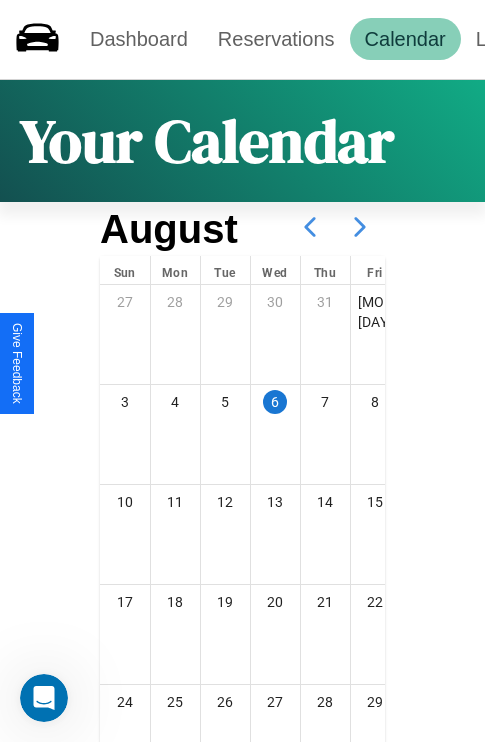 click 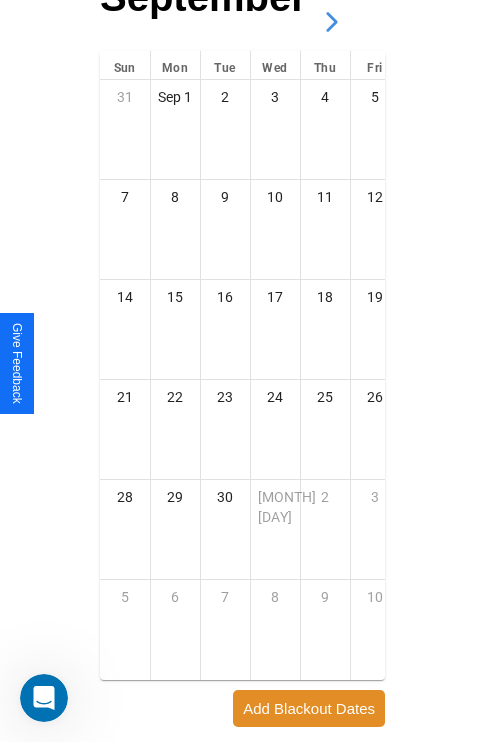 scroll, scrollTop: 296, scrollLeft: 0, axis: vertical 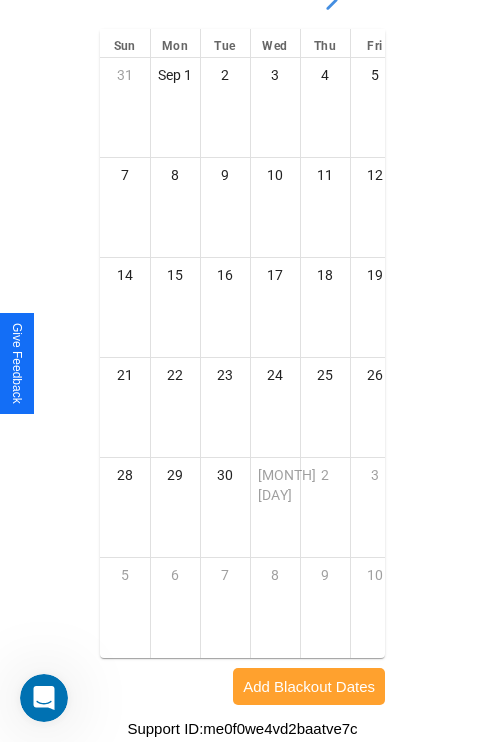 click on "Add Blackout Dates" at bounding box center (309, 686) 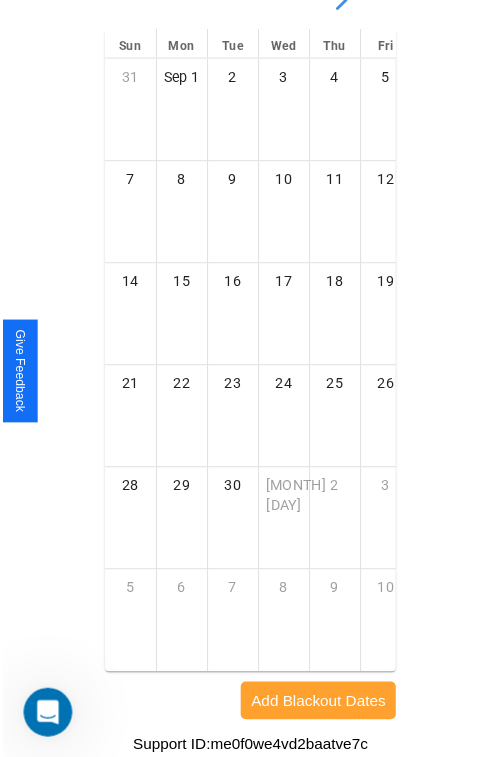 scroll, scrollTop: 281, scrollLeft: 0, axis: vertical 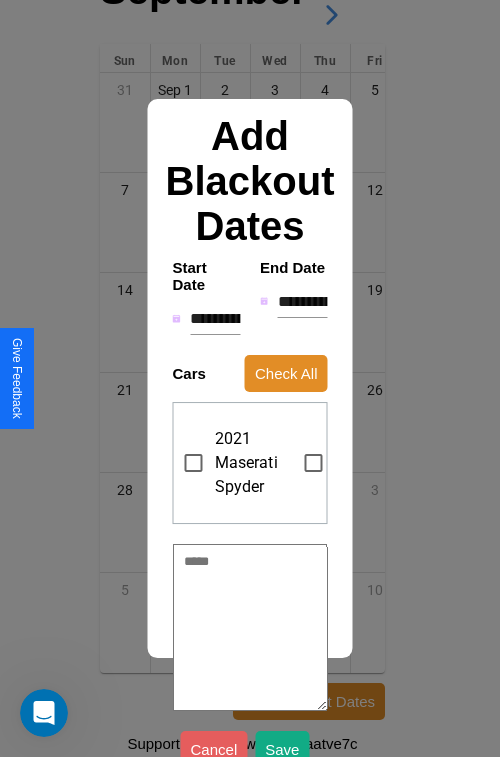 click on "**********" at bounding box center (215, 319) 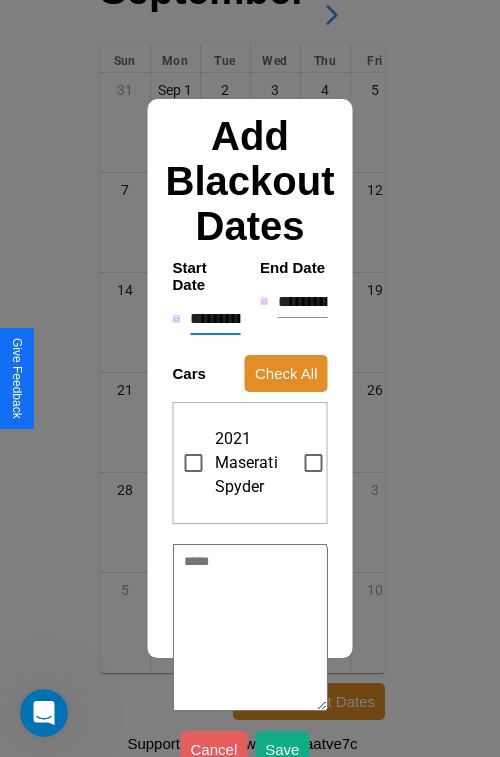 type on "********" 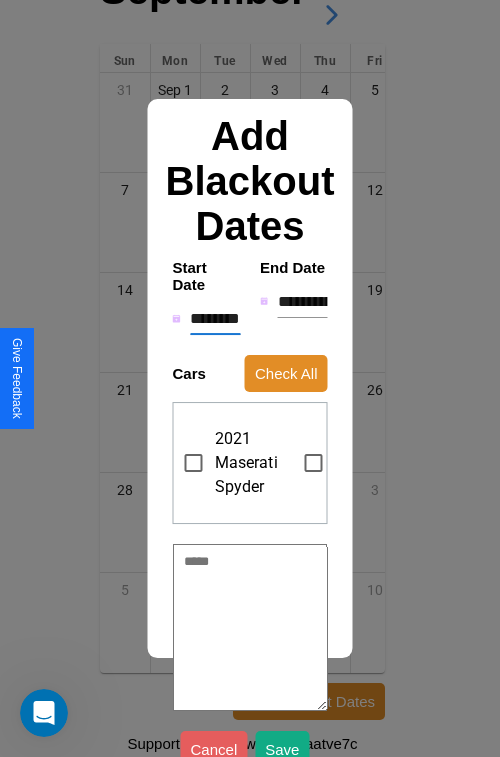 type on "*" 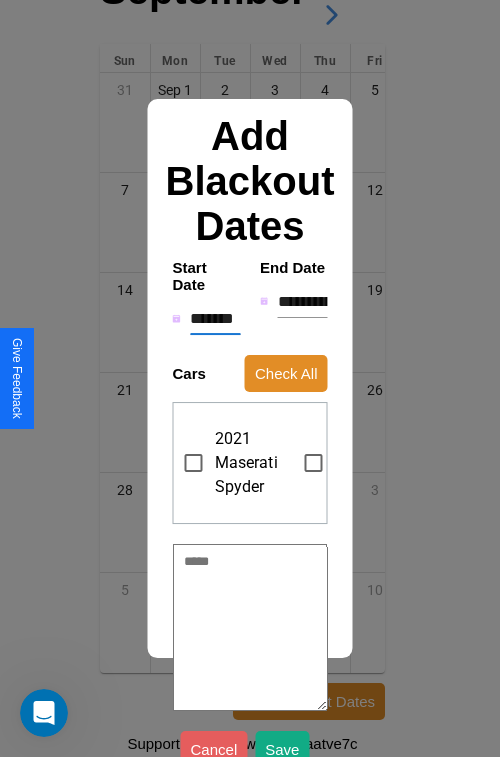 type on "*" 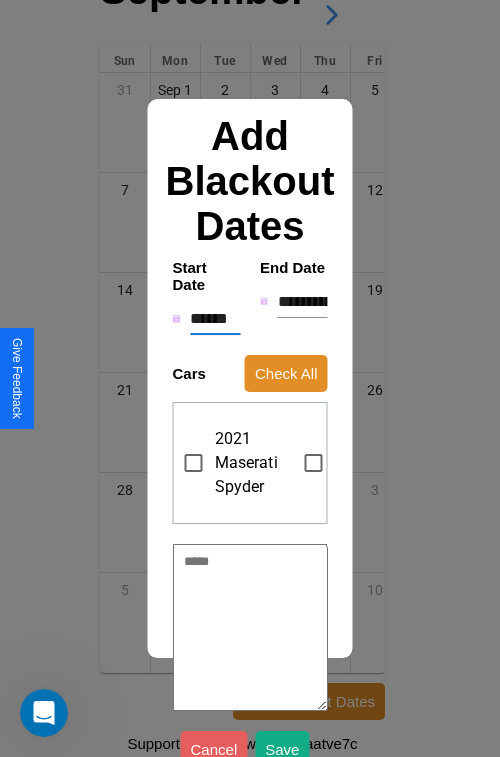 type on "*" 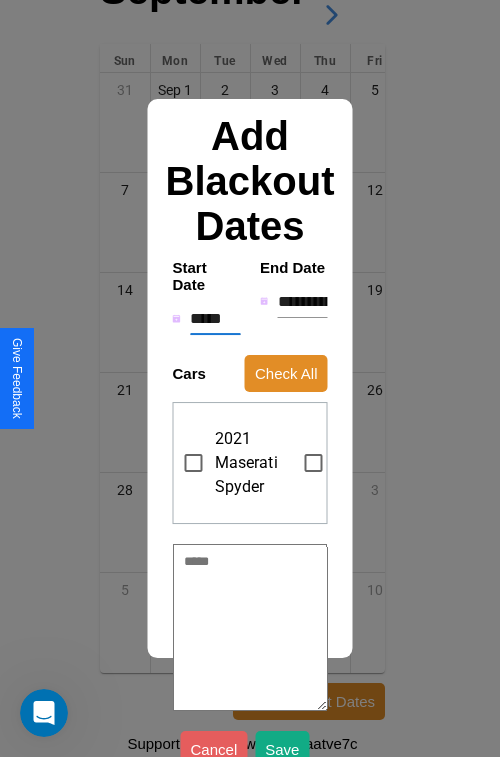 type on "*" 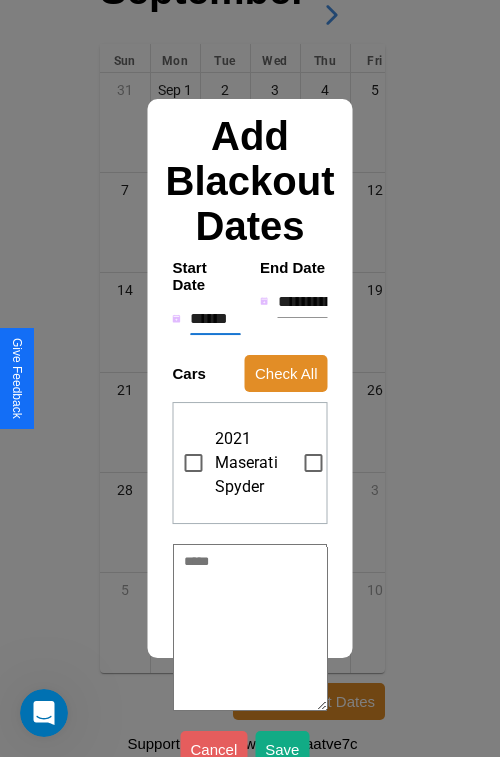 type on "*" 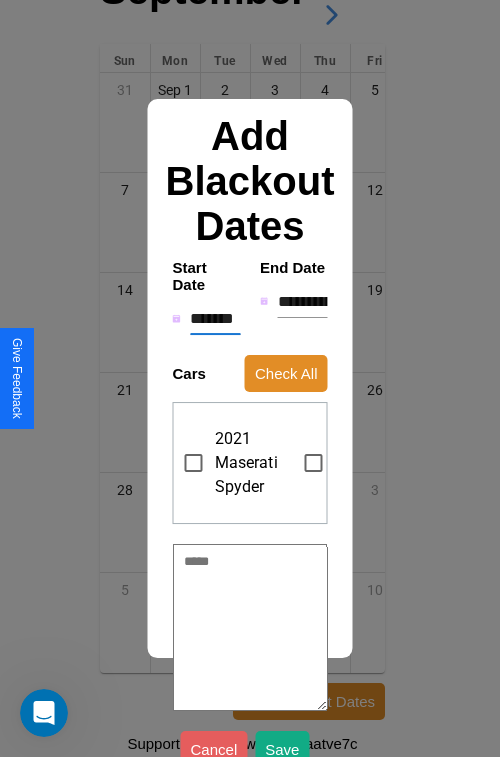 type on "*" 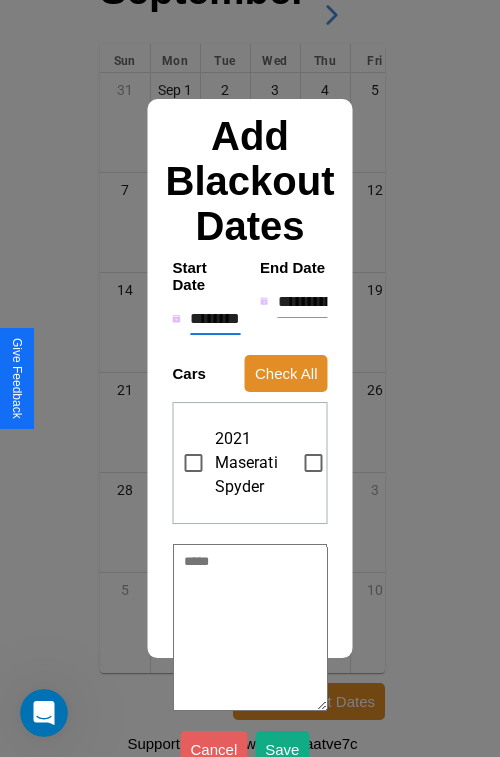 type on "*" 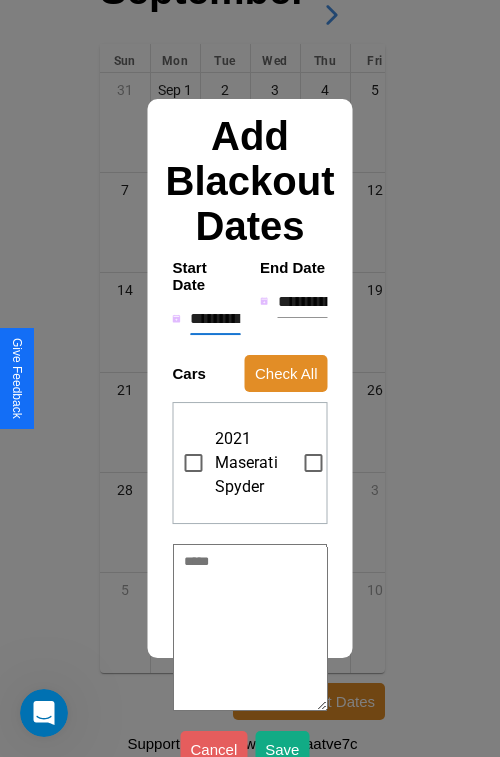 type on "*" 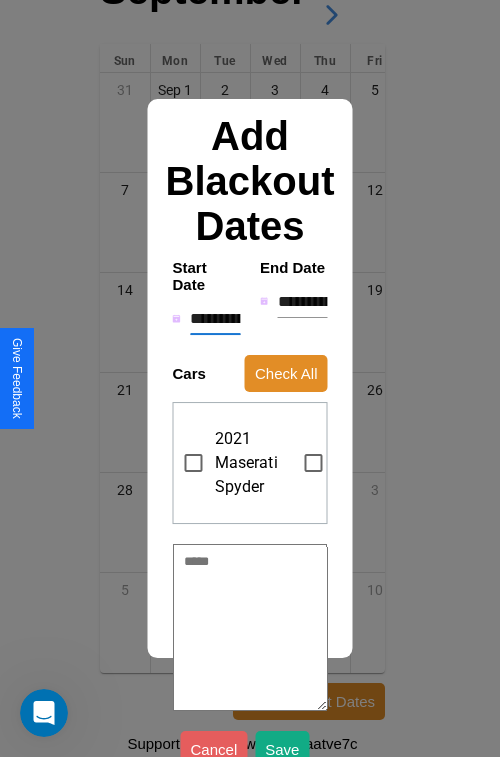 type on "*" 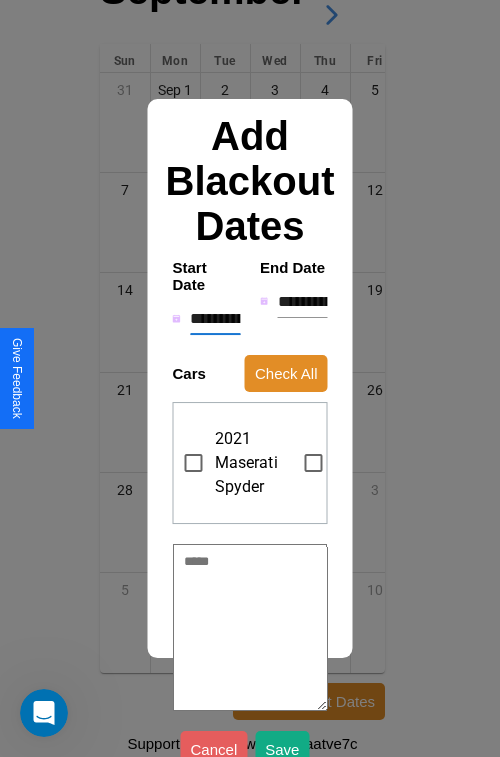 type on "*" 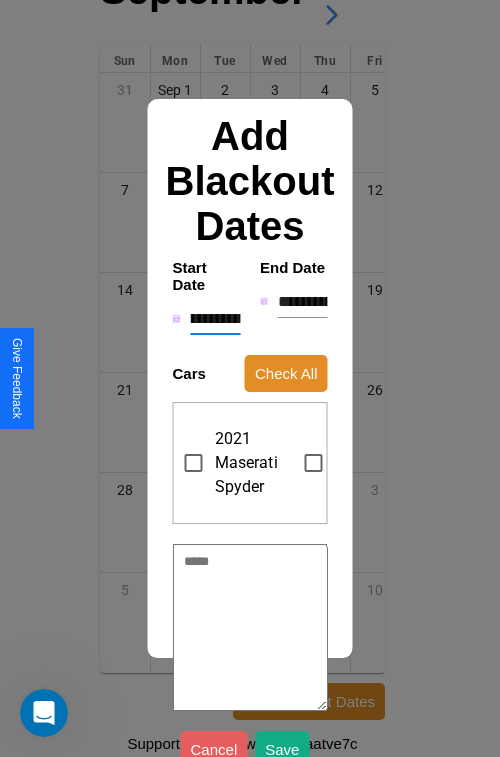 type on "**********" 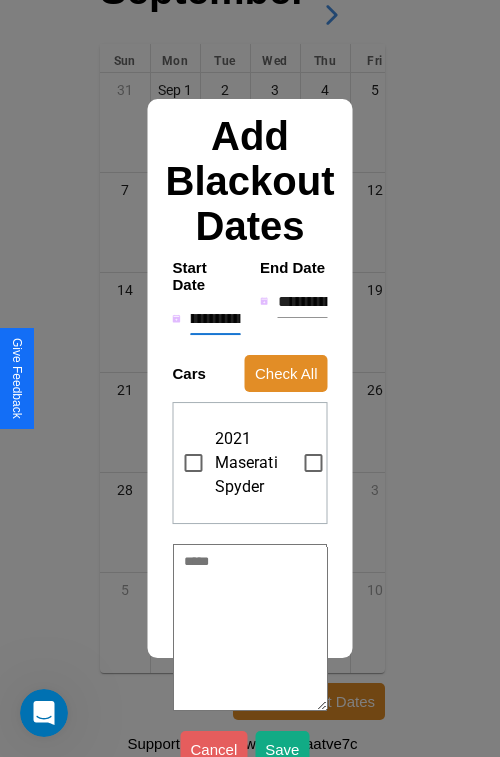 type on "*" 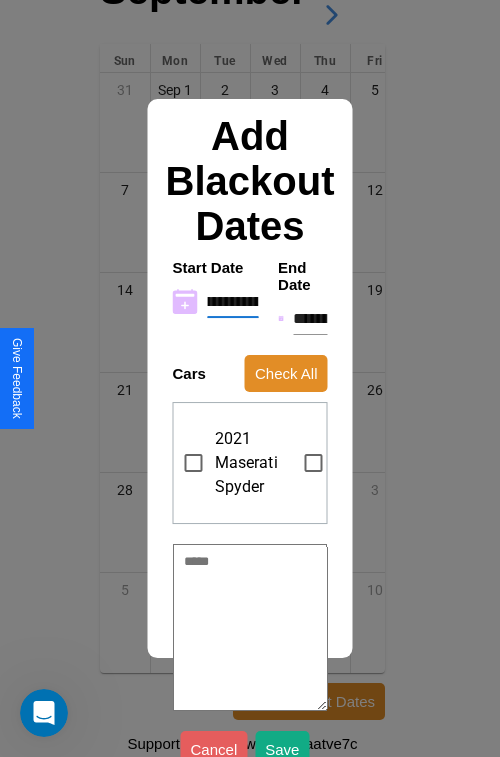 type on "**********" 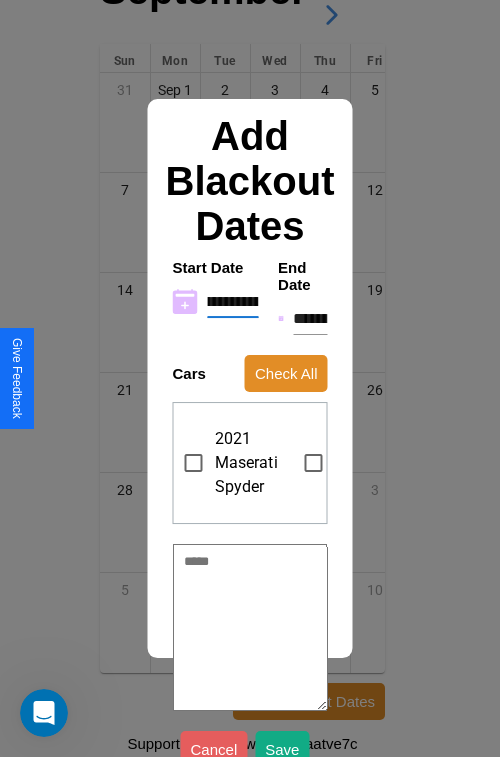 type on "*" 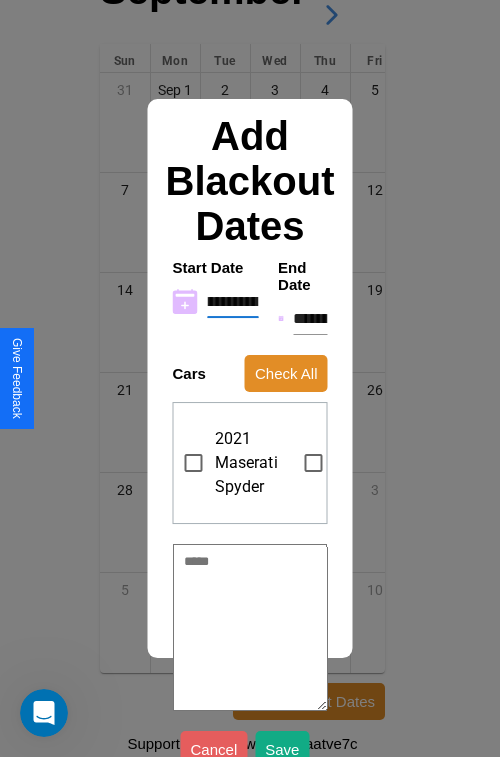 type on "**********" 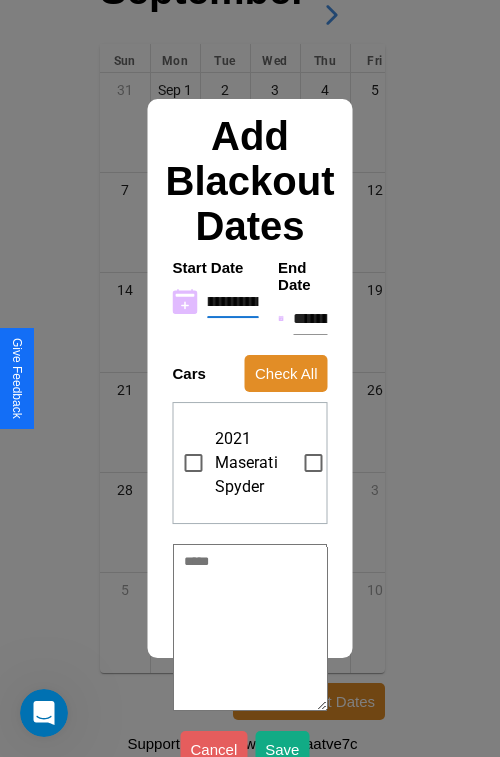 type on "*" 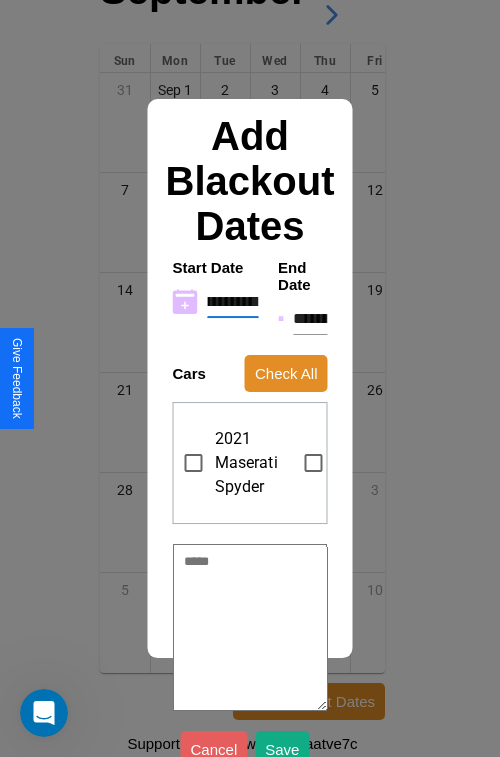 type on "**********" 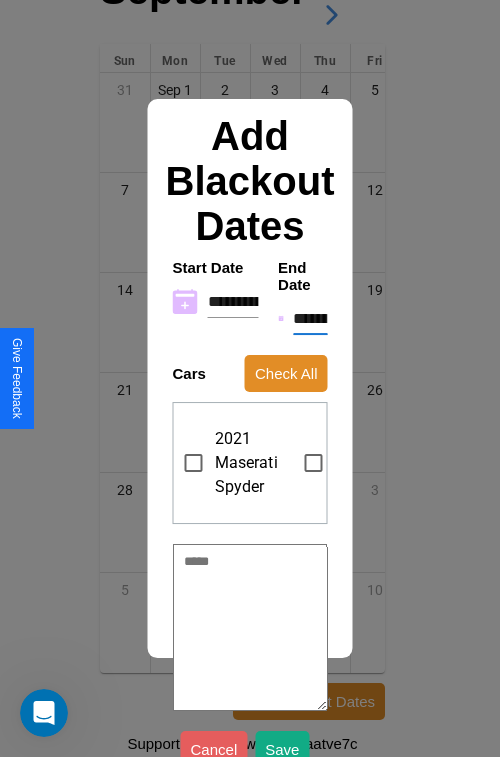 type on "********" 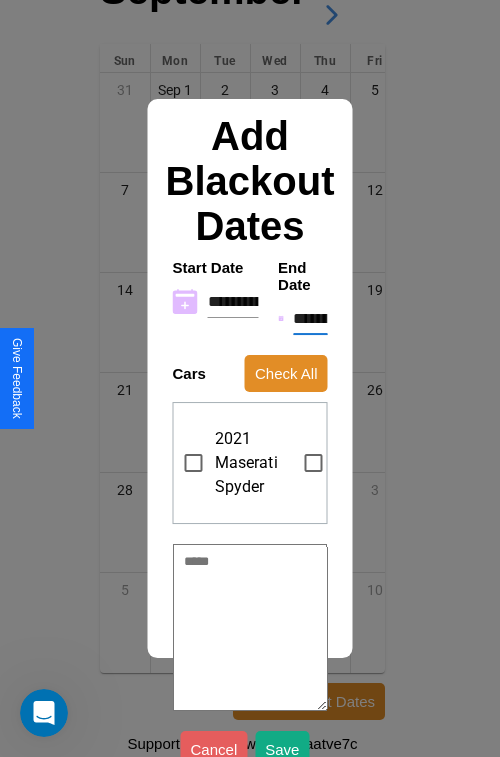 type on "*" 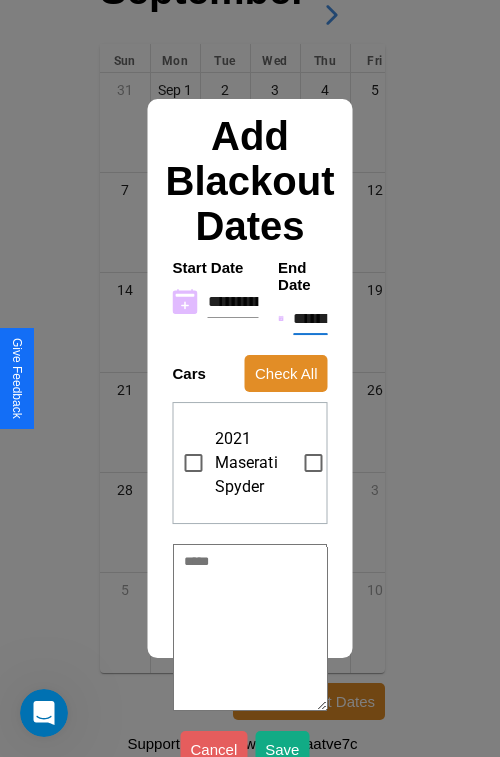 type on "*" 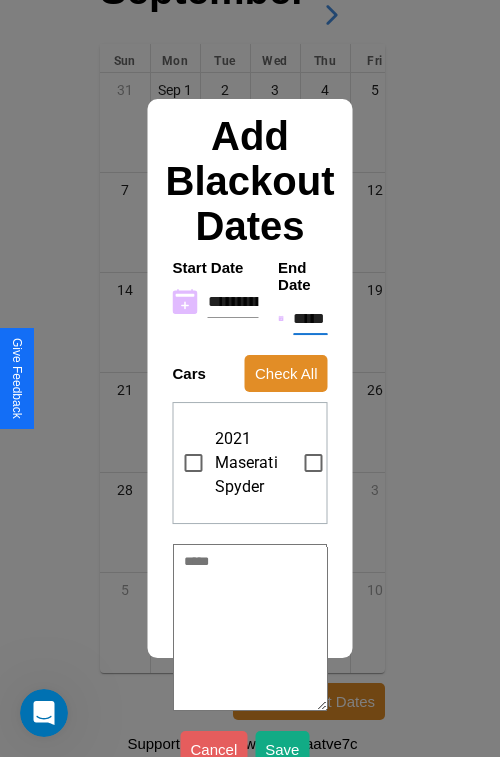 type on "*" 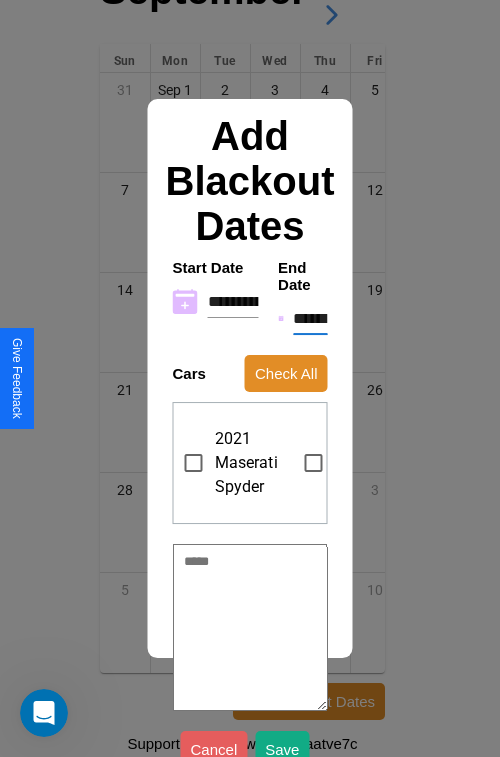 type on "*" 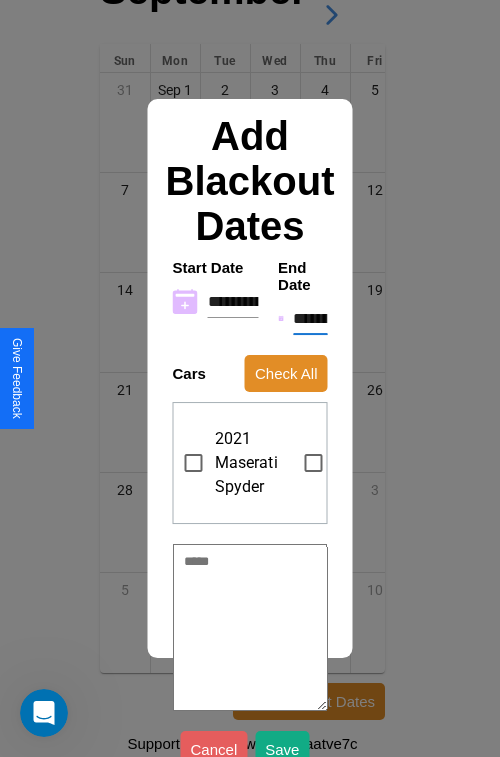 type on "*" 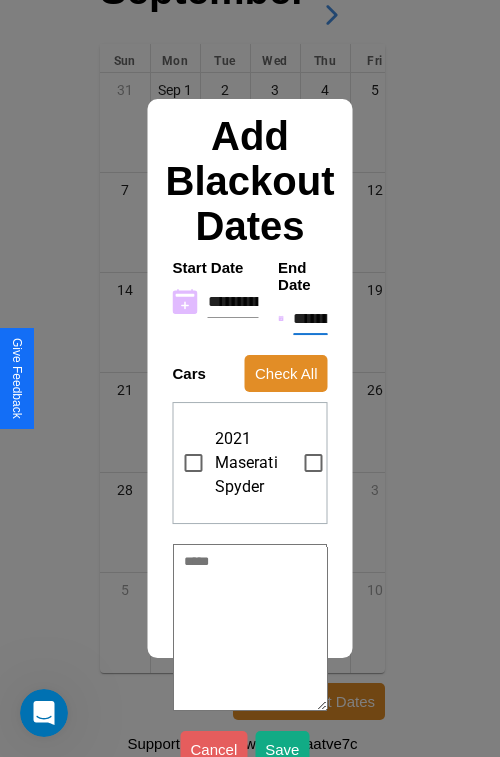 type on "*" 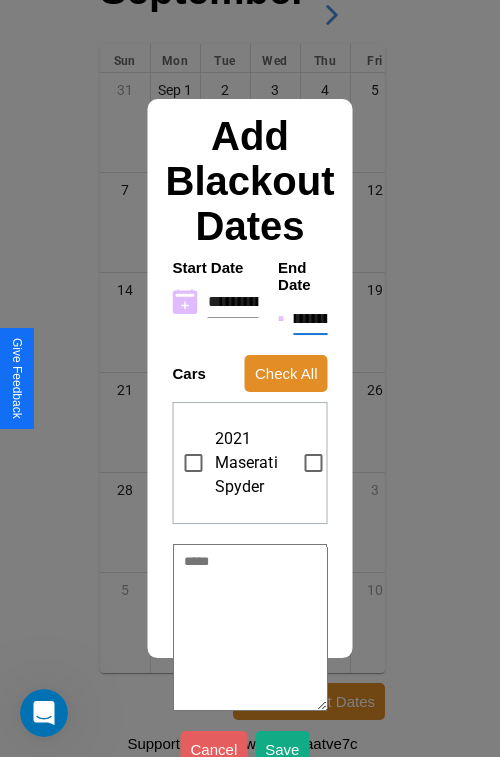 type on "**********" 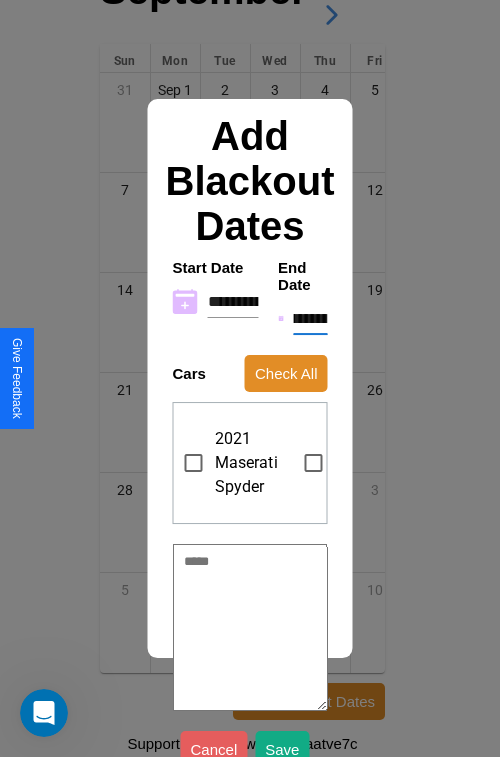 type on "*" 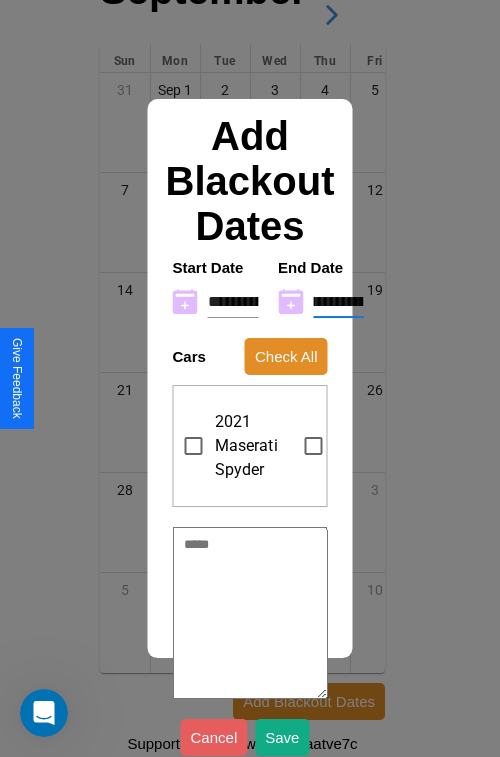 type on "**********" 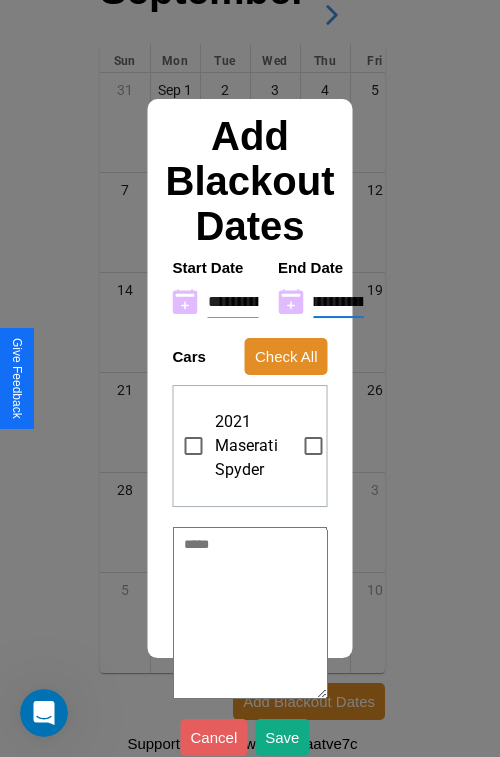type on "*" 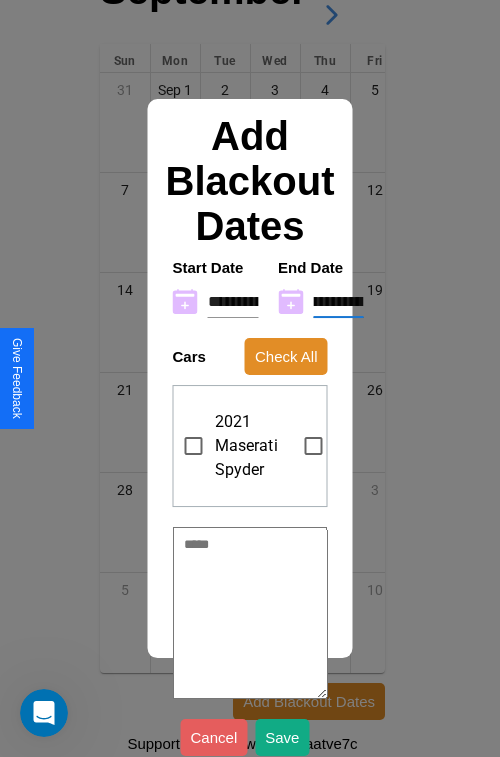 type on "**********" 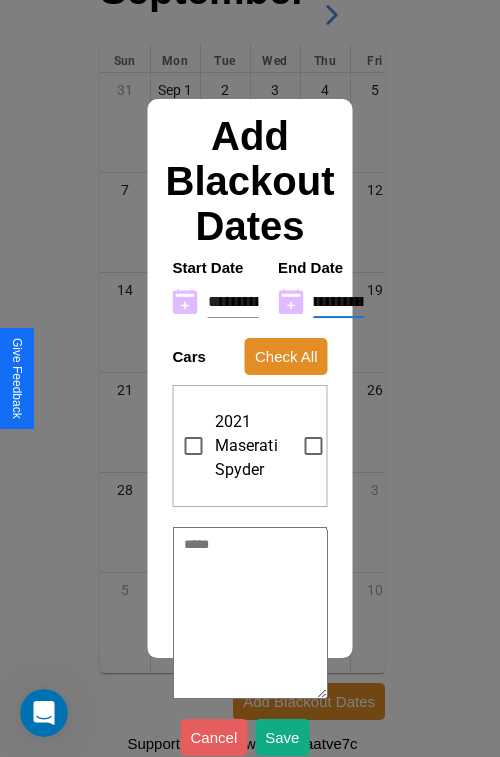 type on "*" 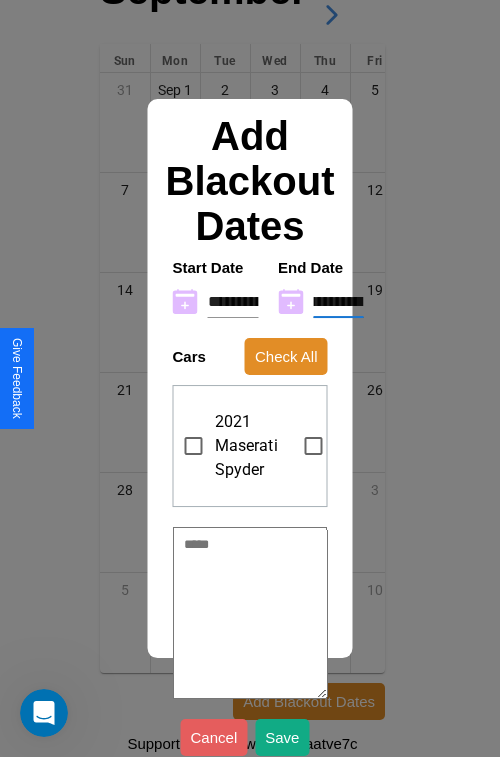 scroll, scrollTop: 6, scrollLeft: 75, axis: both 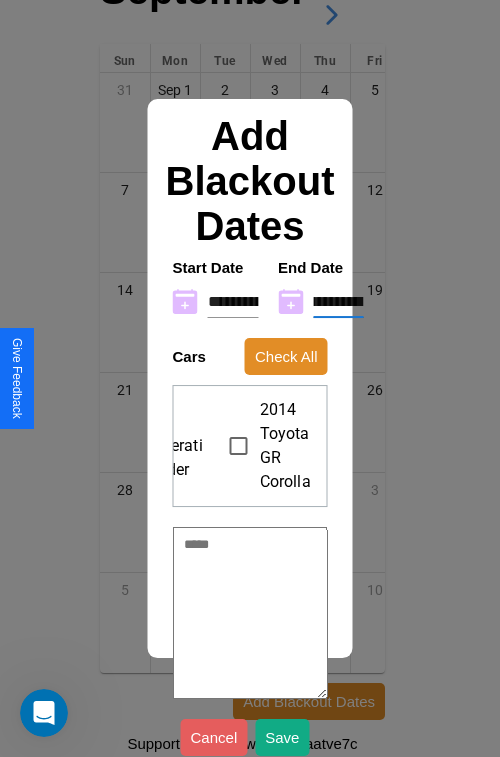 type on "**********" 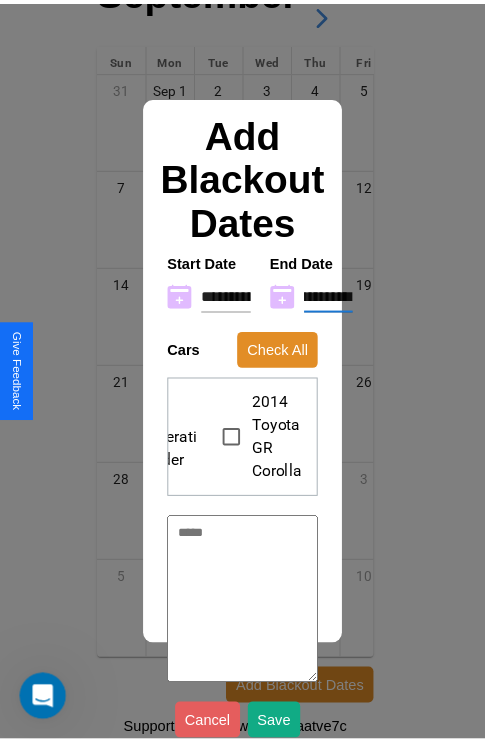 scroll, scrollTop: 0, scrollLeft: 0, axis: both 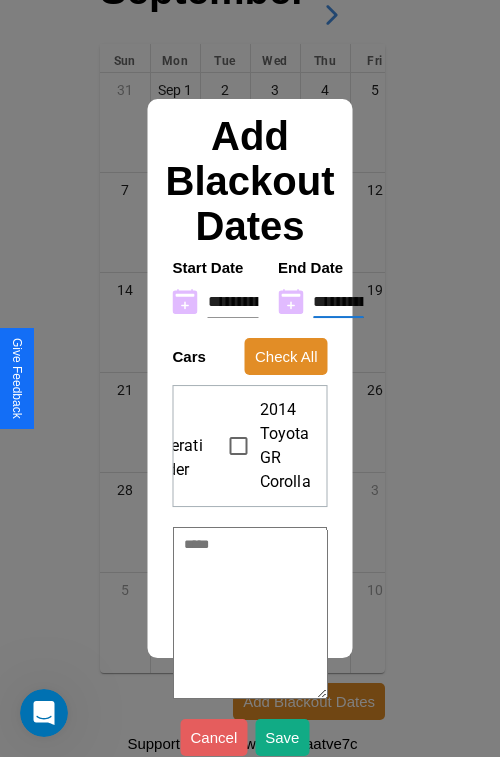 type on "*" 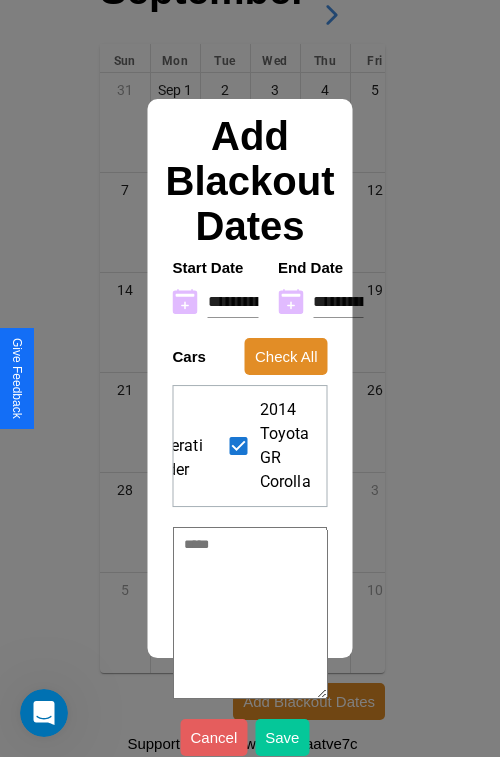 click on "Save" at bounding box center (282, 737) 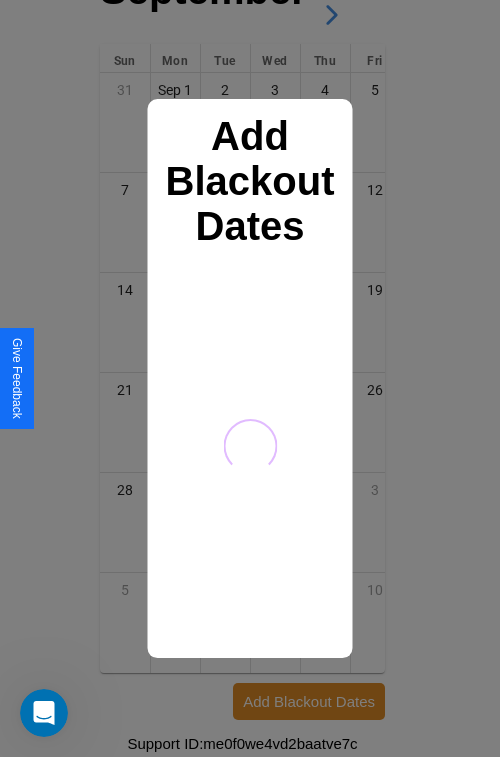 click at bounding box center [250, 378] 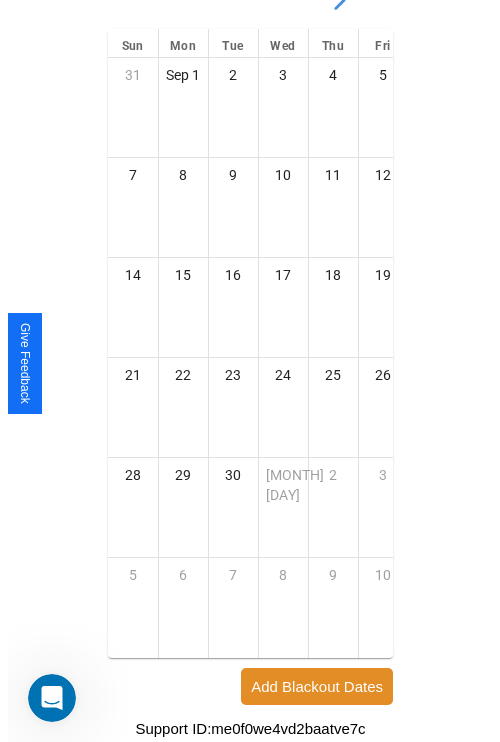 scroll, scrollTop: 0, scrollLeft: 0, axis: both 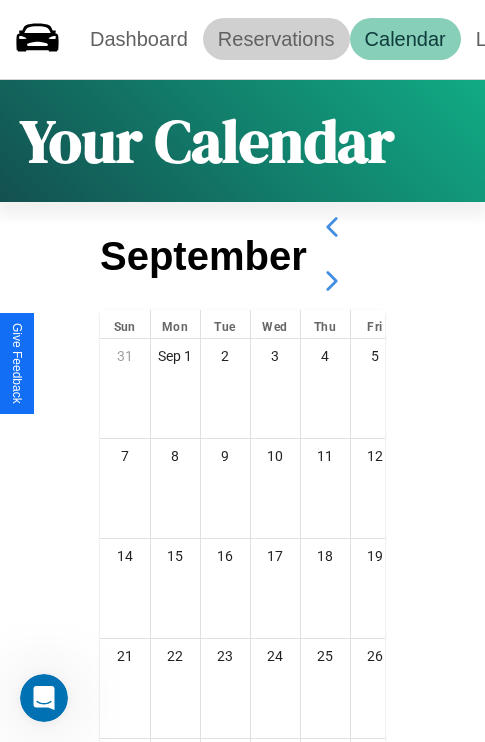 click on "Reservations" at bounding box center [276, 39] 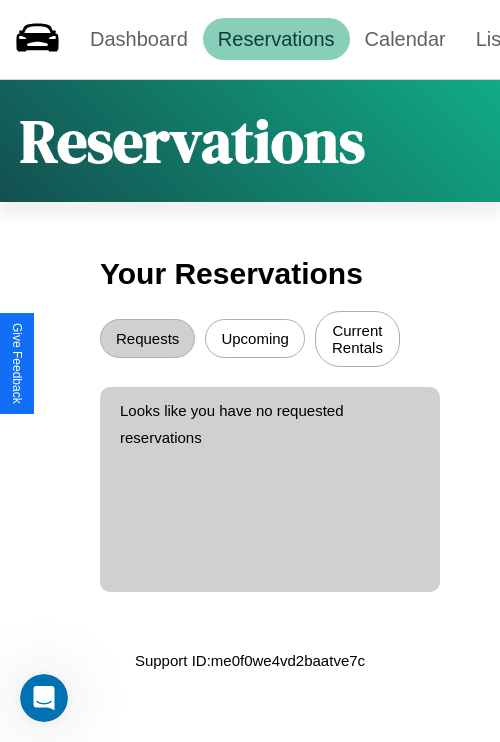 click on "Upcoming" at bounding box center [255, 338] 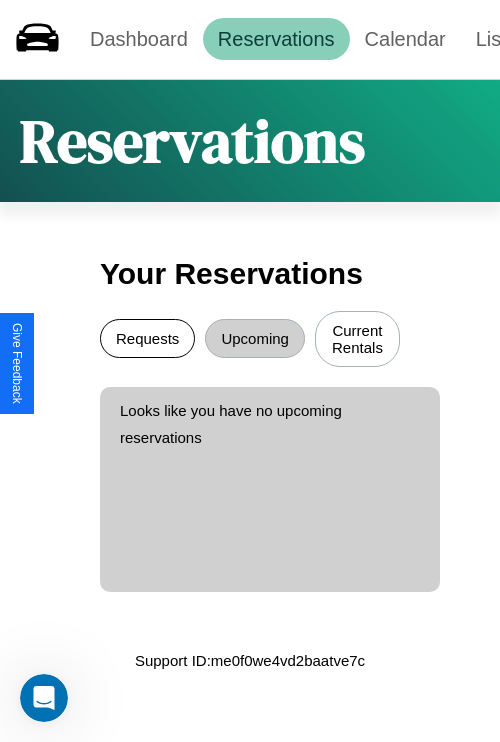 click on "Requests" at bounding box center [147, 338] 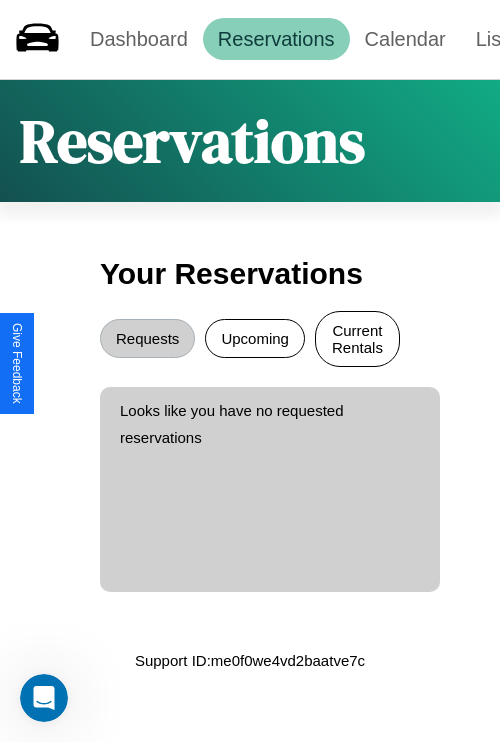 click on "Current Rentals" at bounding box center (357, 339) 